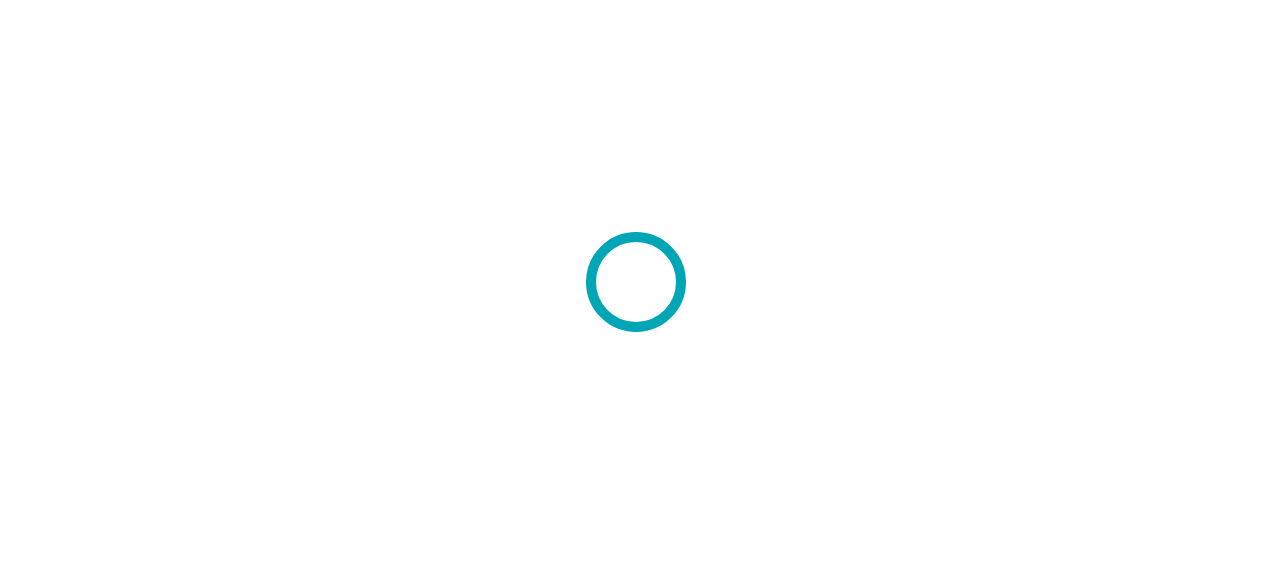 scroll, scrollTop: 0, scrollLeft: 0, axis: both 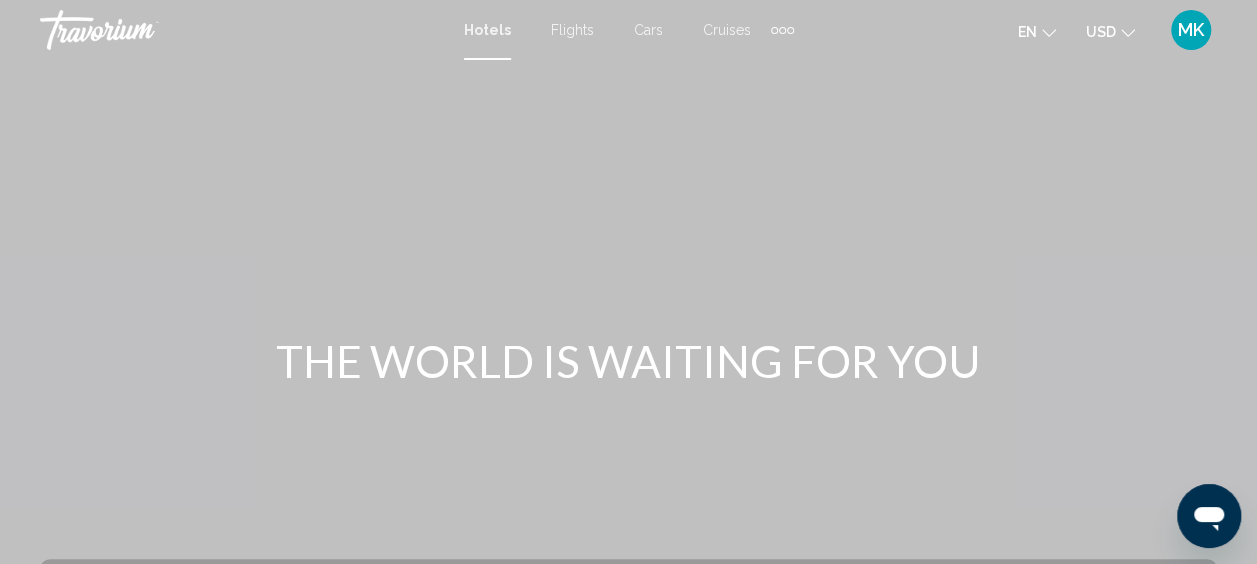 click on "Hotels" at bounding box center [487, 30] 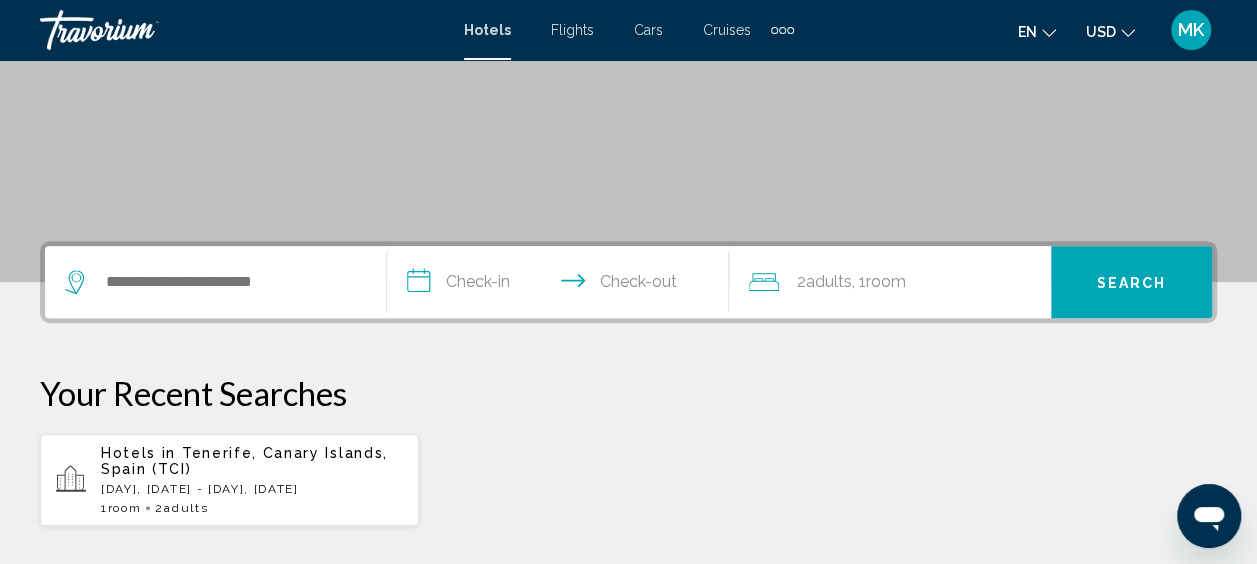 scroll, scrollTop: 300, scrollLeft: 0, axis: vertical 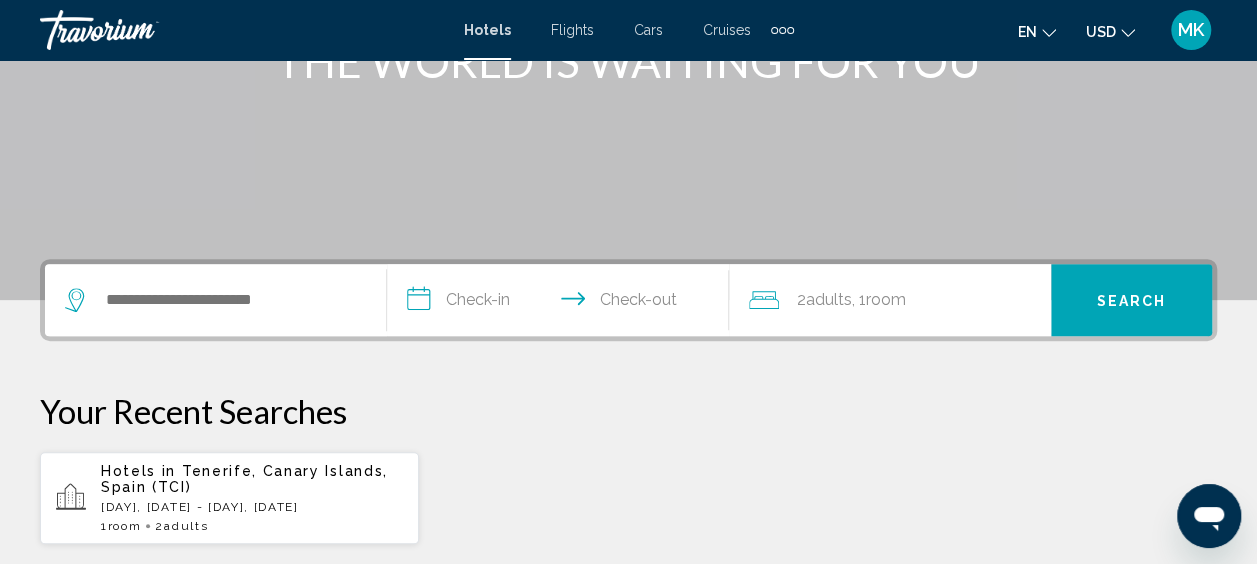 click at bounding box center [215, 300] 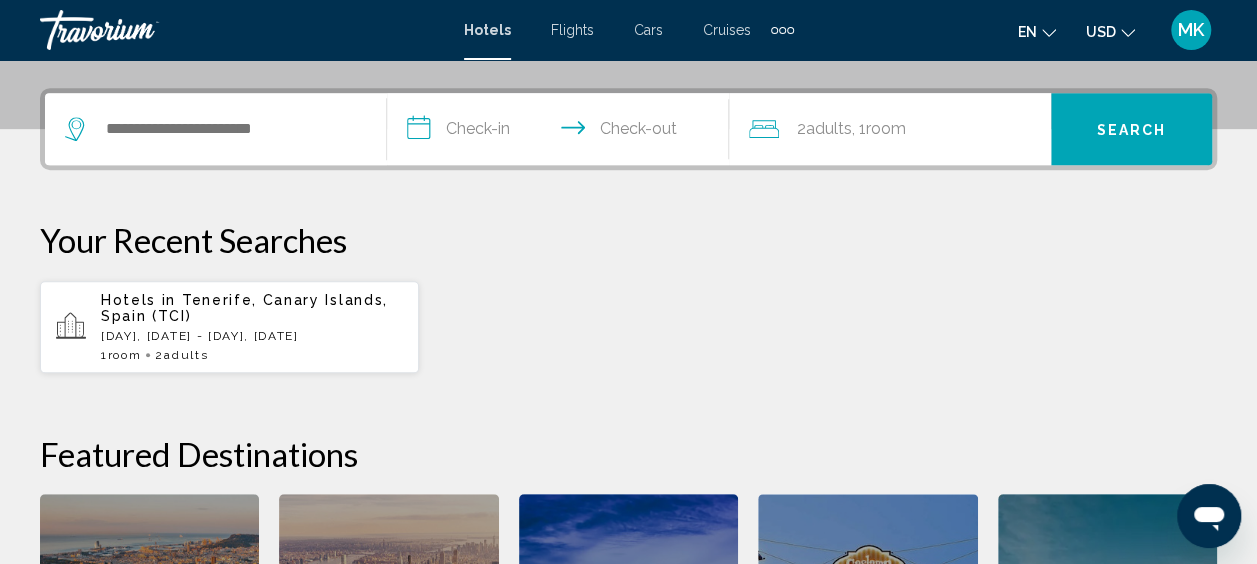 scroll, scrollTop: 494, scrollLeft: 0, axis: vertical 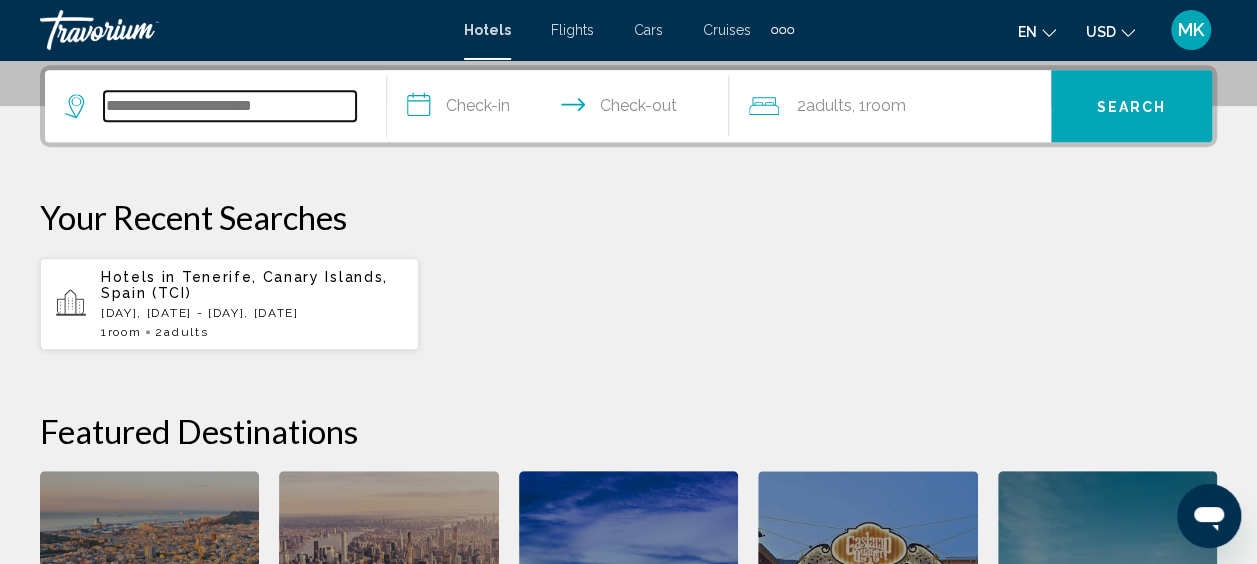 click at bounding box center [230, 106] 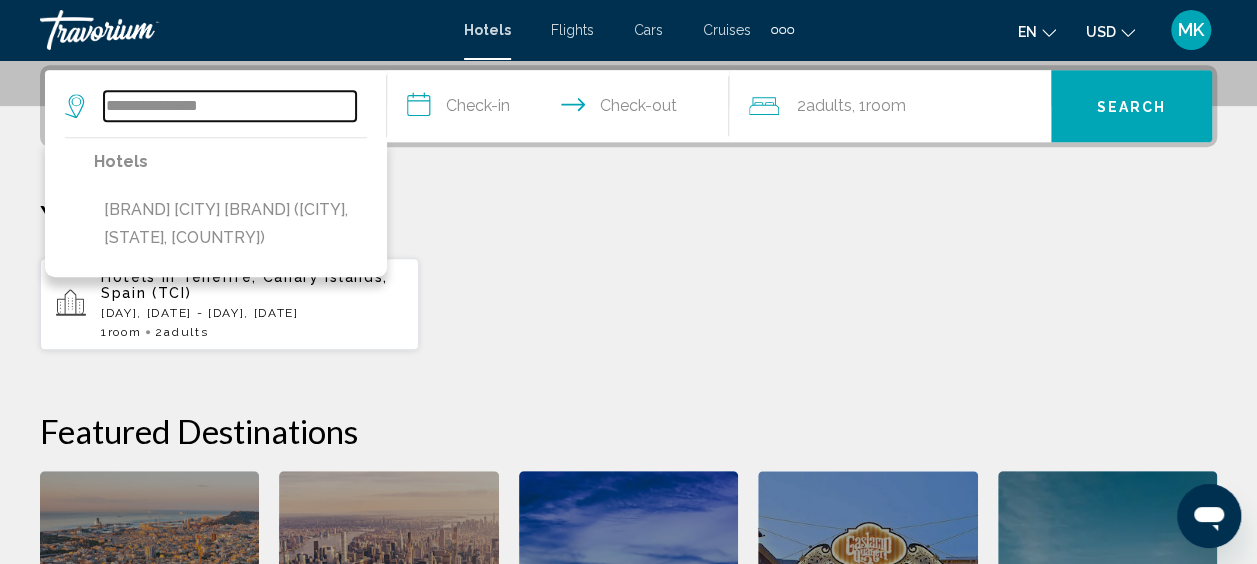 type on "**********" 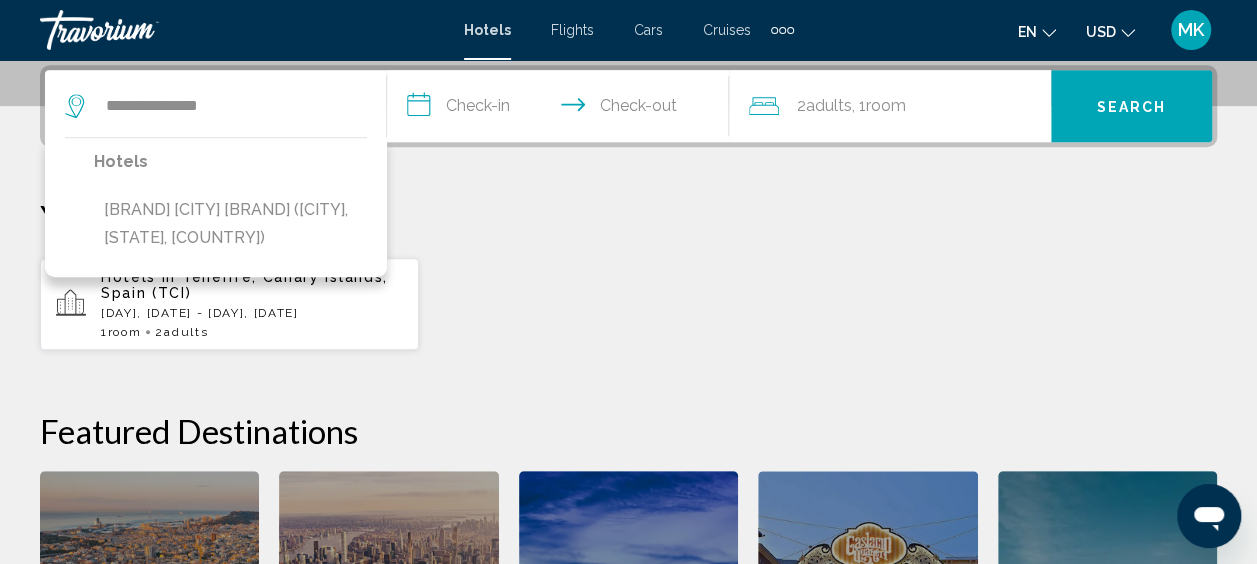 click on "Your Recent Searches" at bounding box center (628, 217) 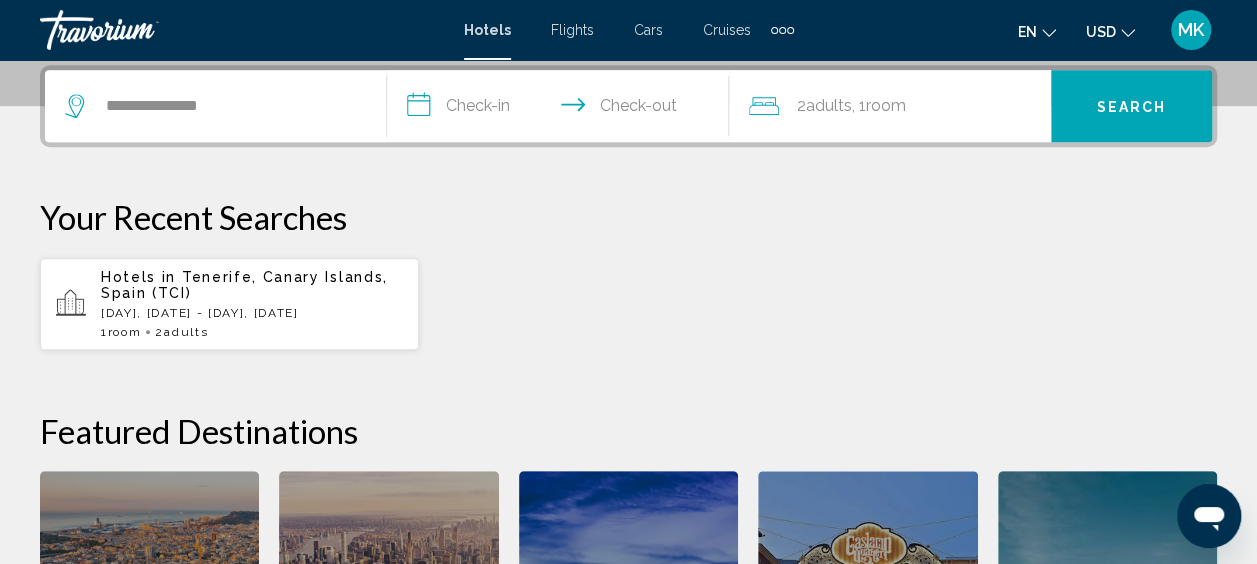 click on "**********" at bounding box center [562, 109] 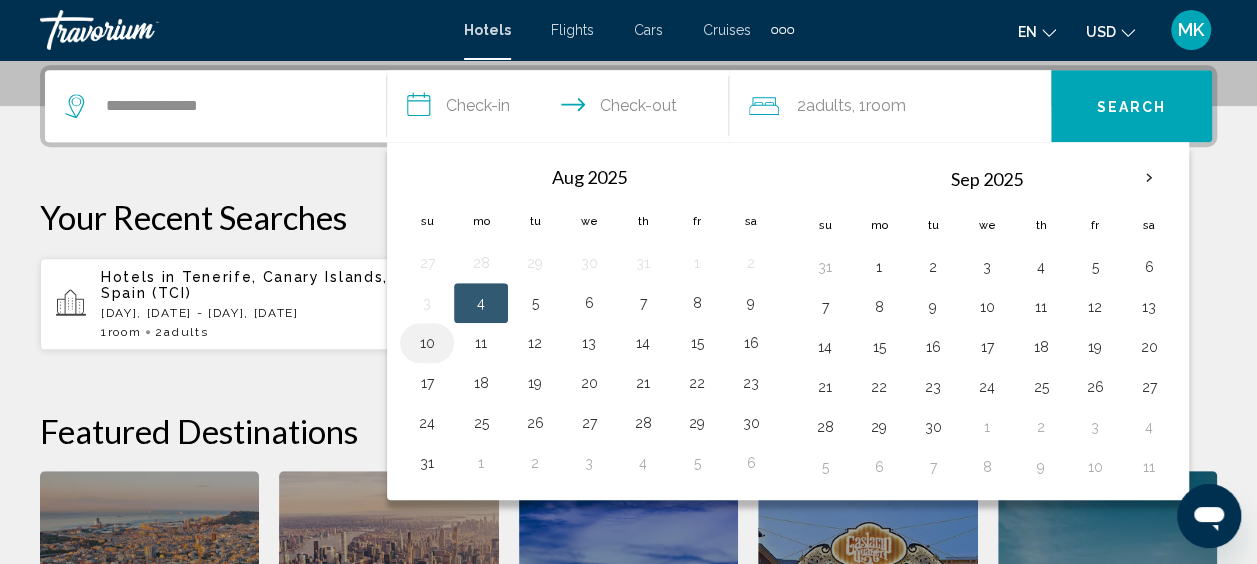 click on "10" at bounding box center (427, 343) 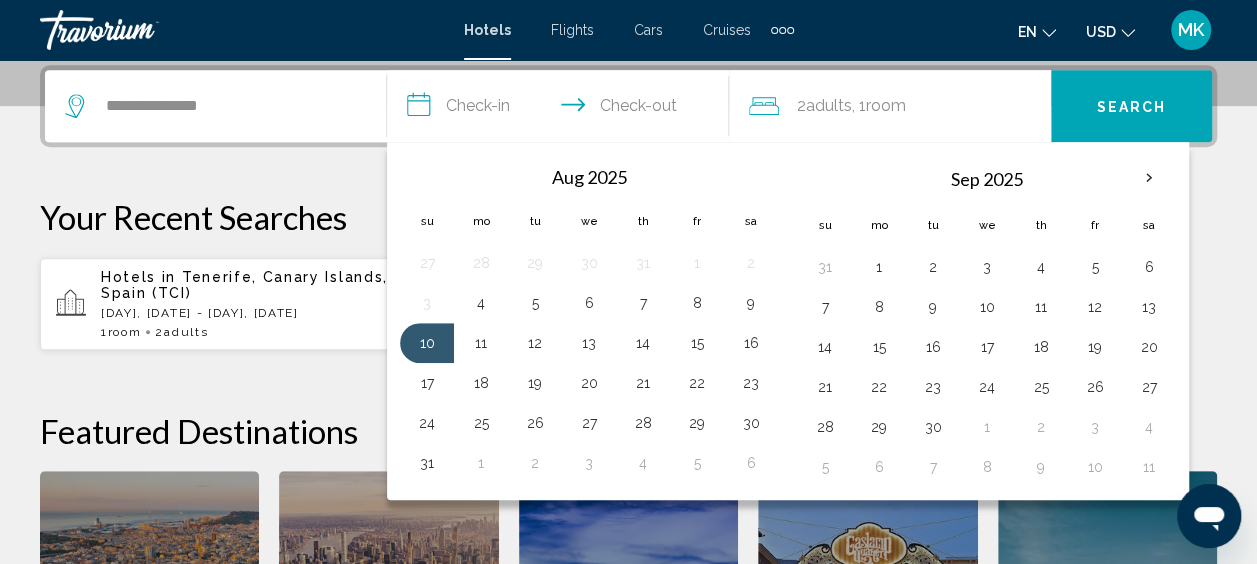 click on "**********" at bounding box center (562, 109) 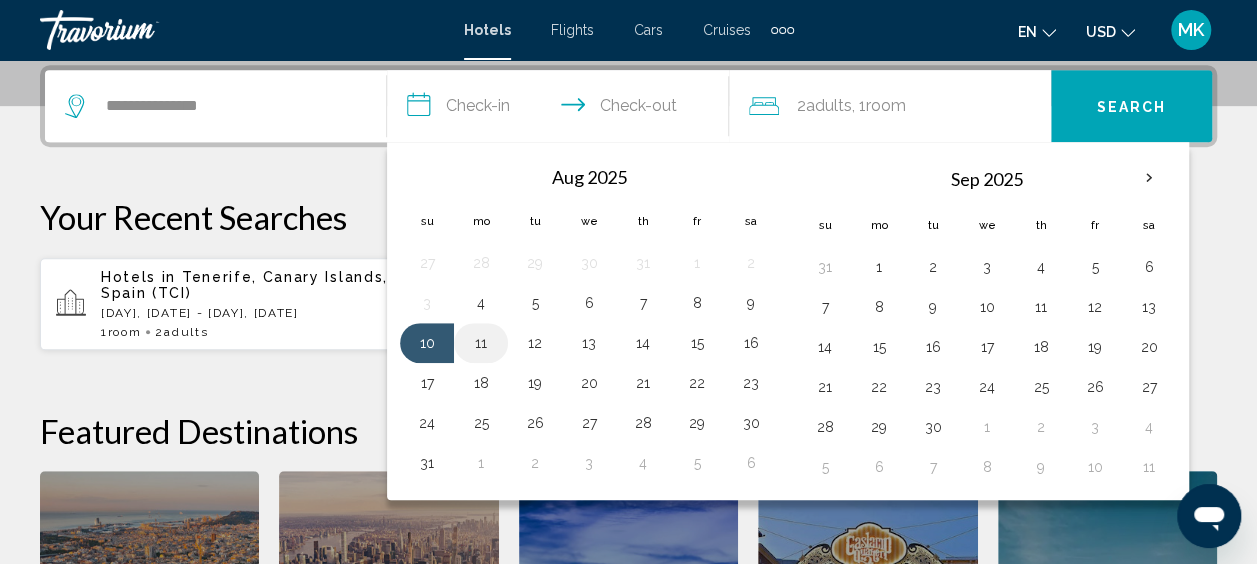click on "11" at bounding box center [481, 343] 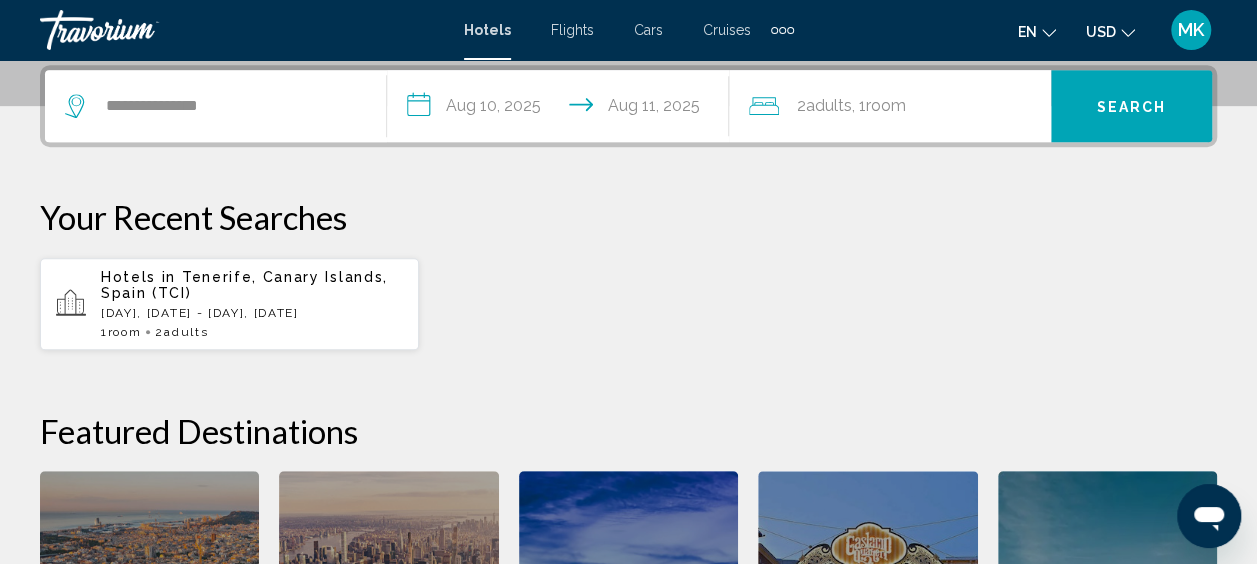 click on "2  Adult Adults , 1  Room rooms" 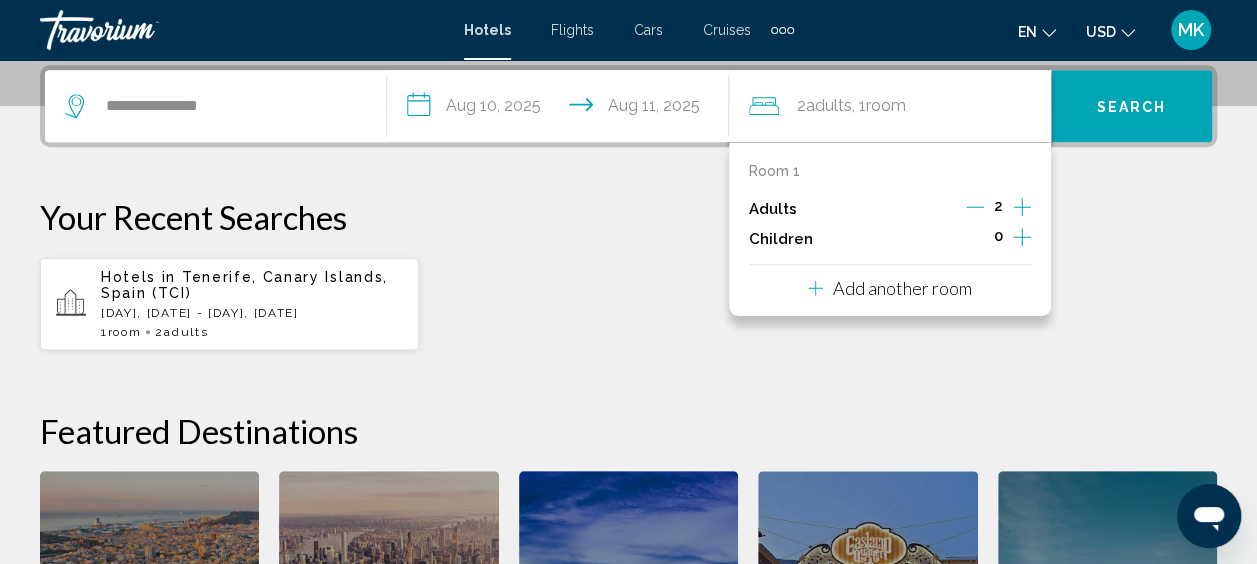click 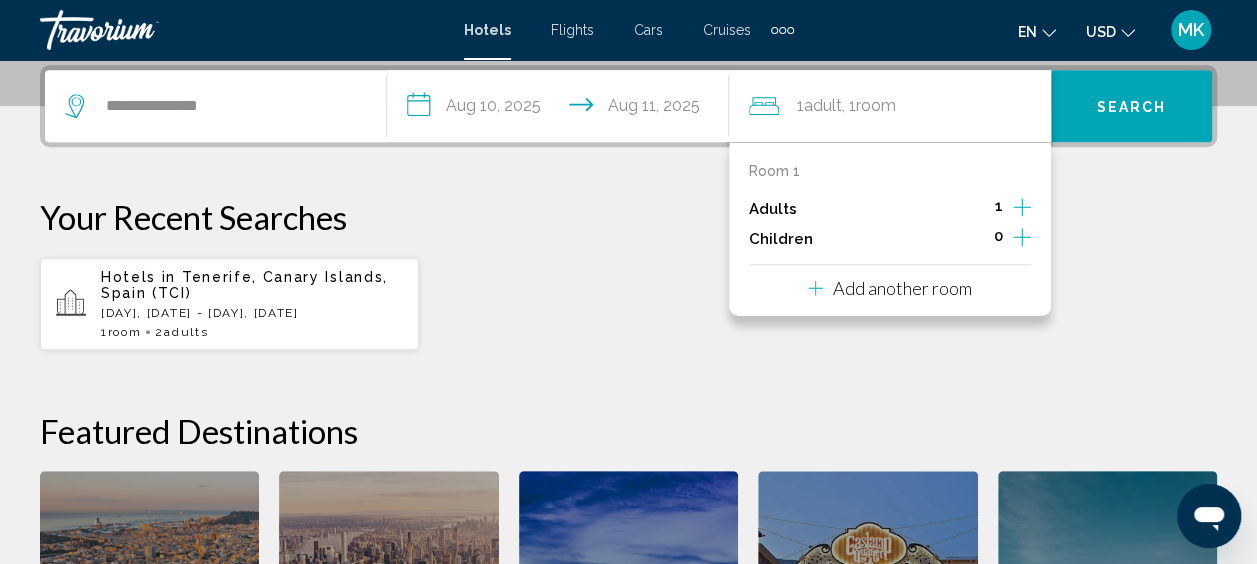click on "Search" at bounding box center [1132, 107] 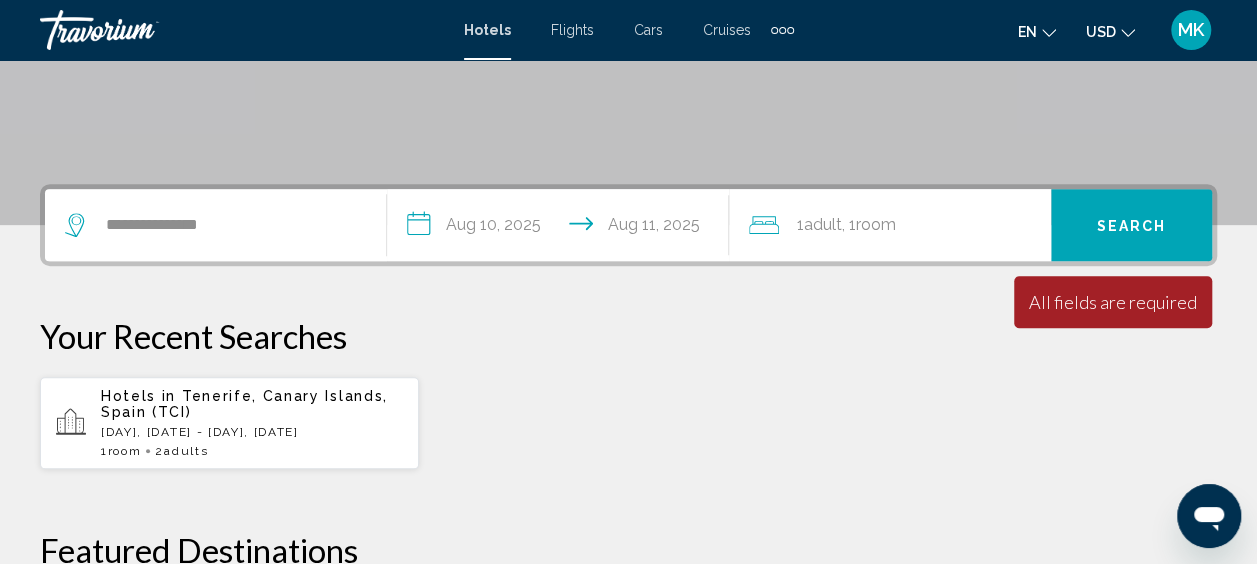 scroll, scrollTop: 297, scrollLeft: 0, axis: vertical 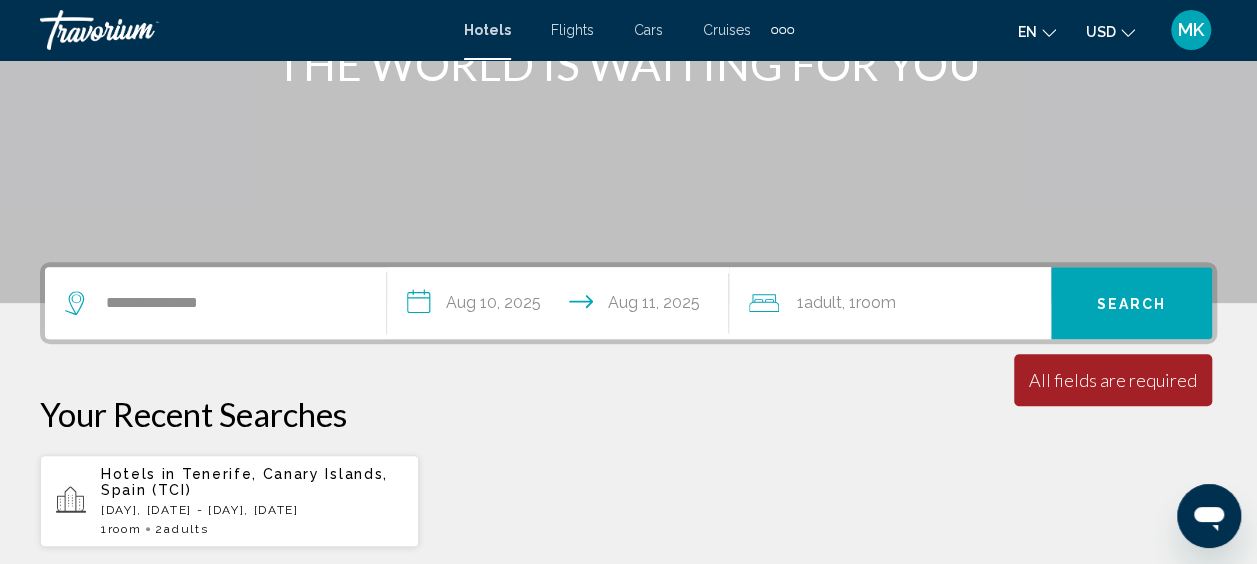 click on "Search" at bounding box center [1132, 304] 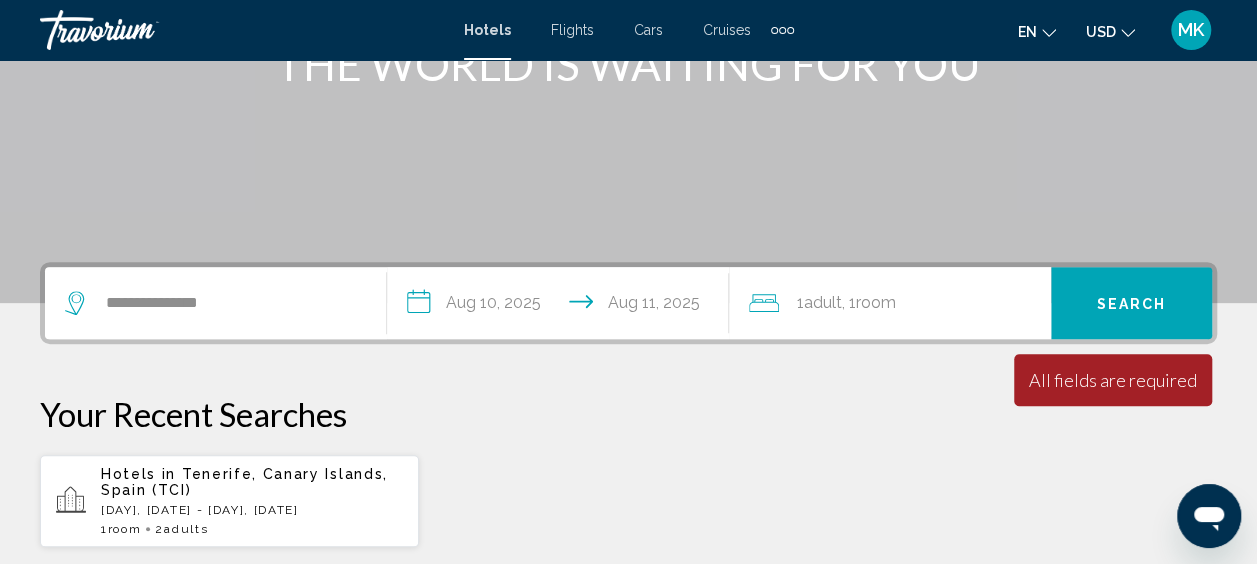 click on "**********" at bounding box center [215, 303] 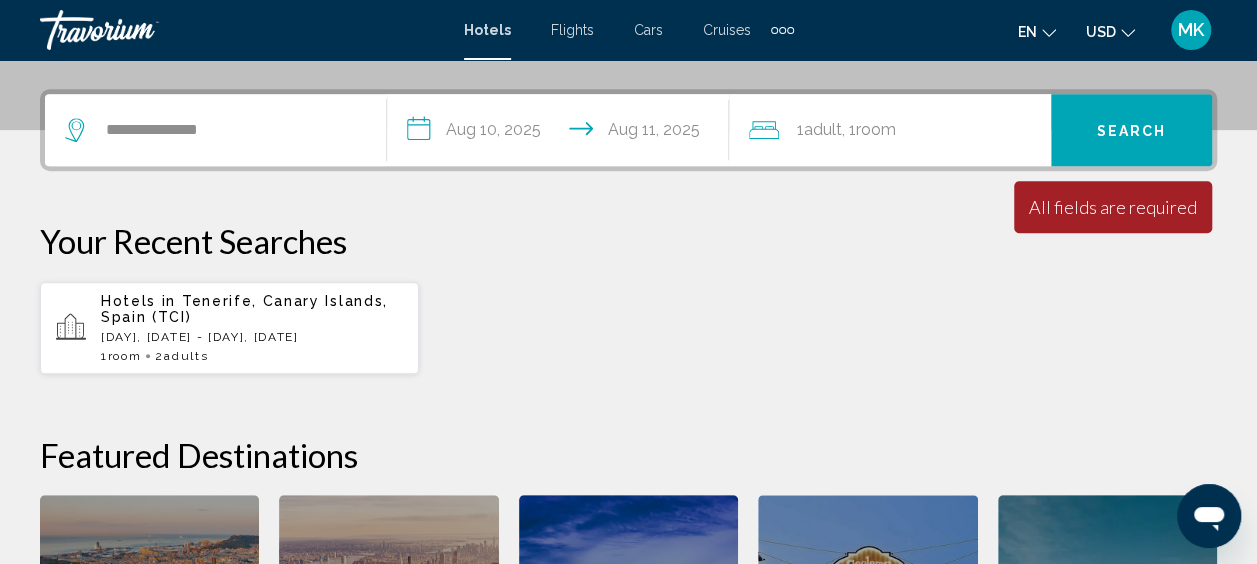 scroll, scrollTop: 494, scrollLeft: 0, axis: vertical 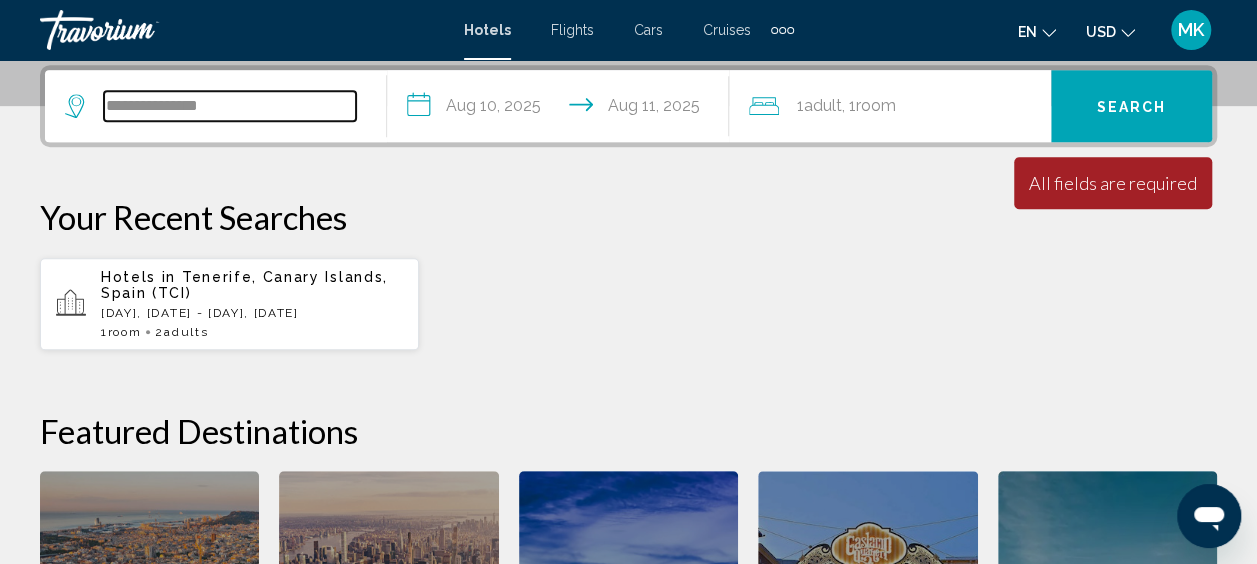 click on "**********" at bounding box center [230, 106] 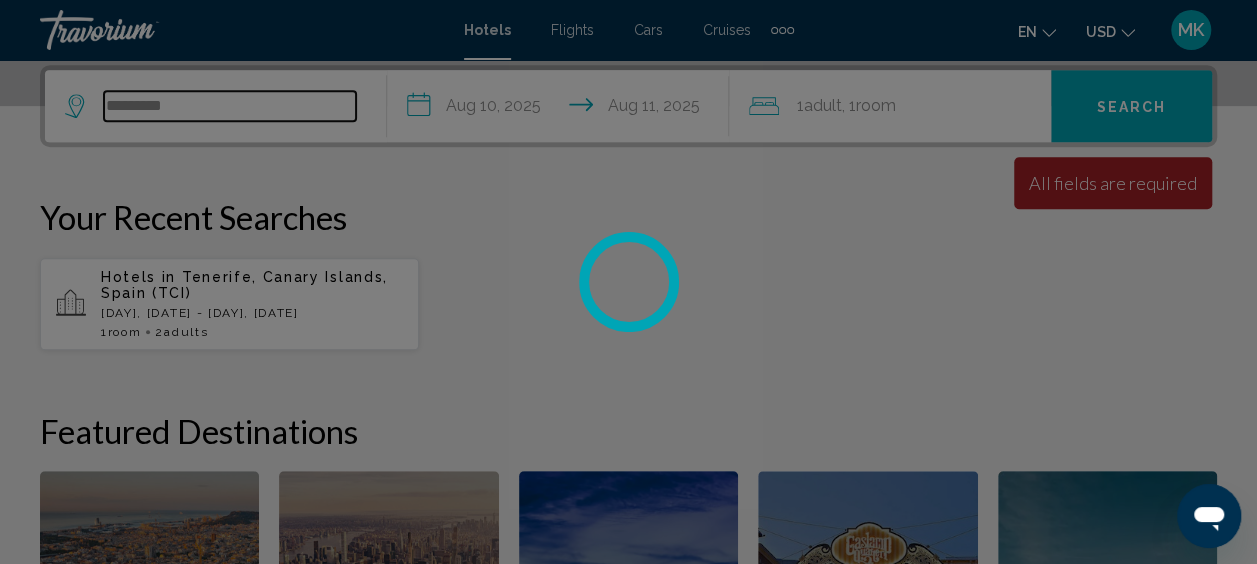 type on "********" 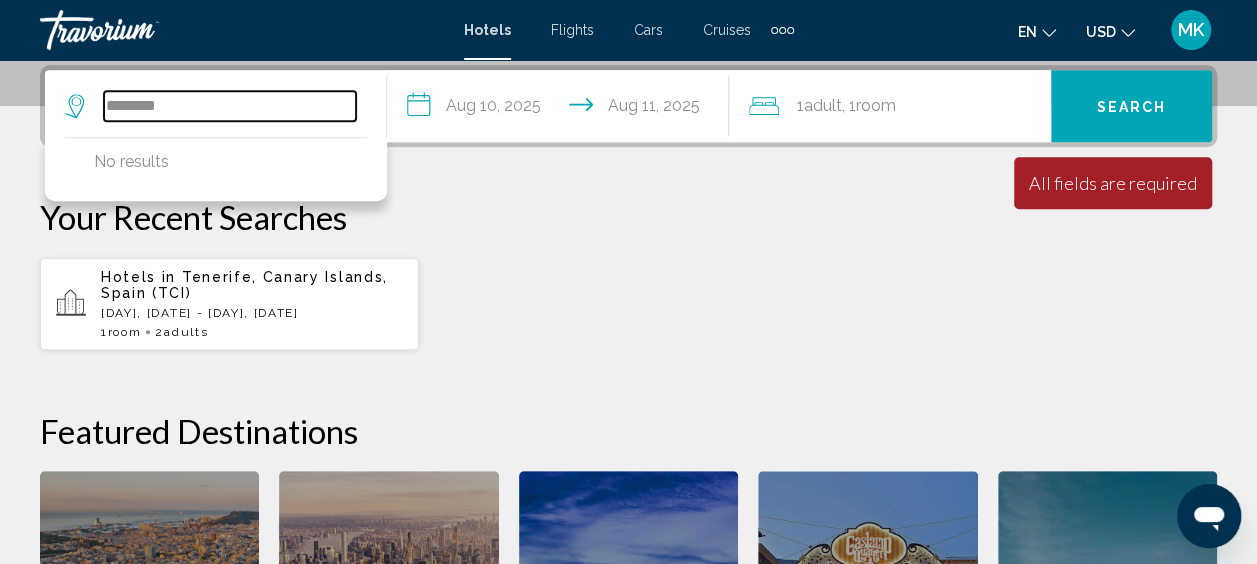 drag, startPoint x: 180, startPoint y: 97, endPoint x: -4, endPoint y: 132, distance: 187.29922 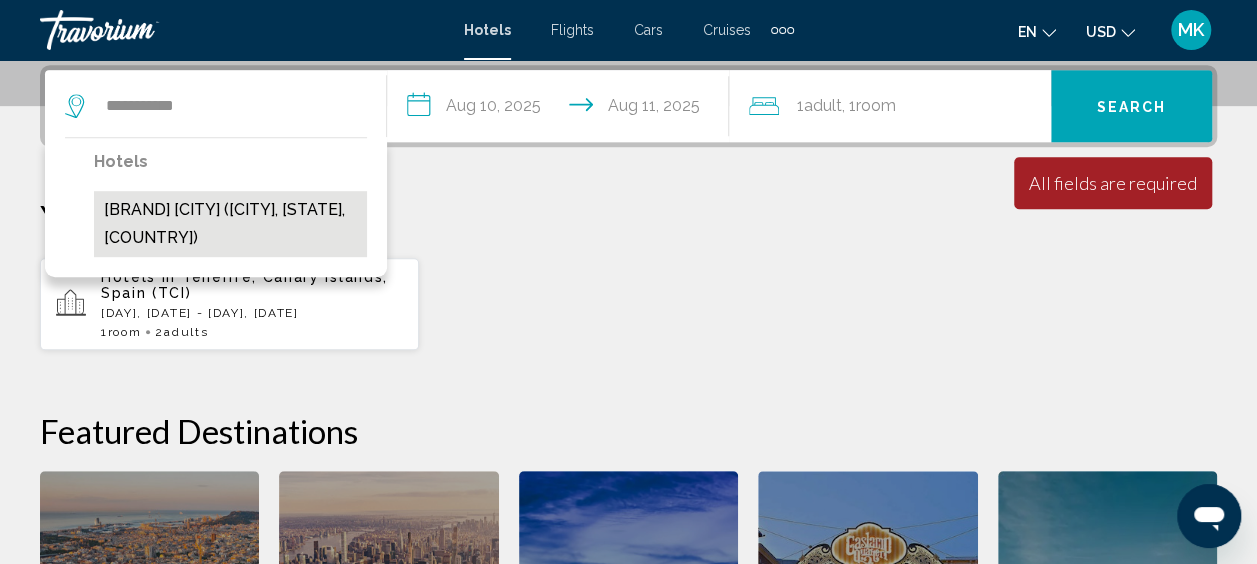 click on "[BRAND] [CITY] ([CITY], [STATE], [COUNTRY])" at bounding box center (230, 224) 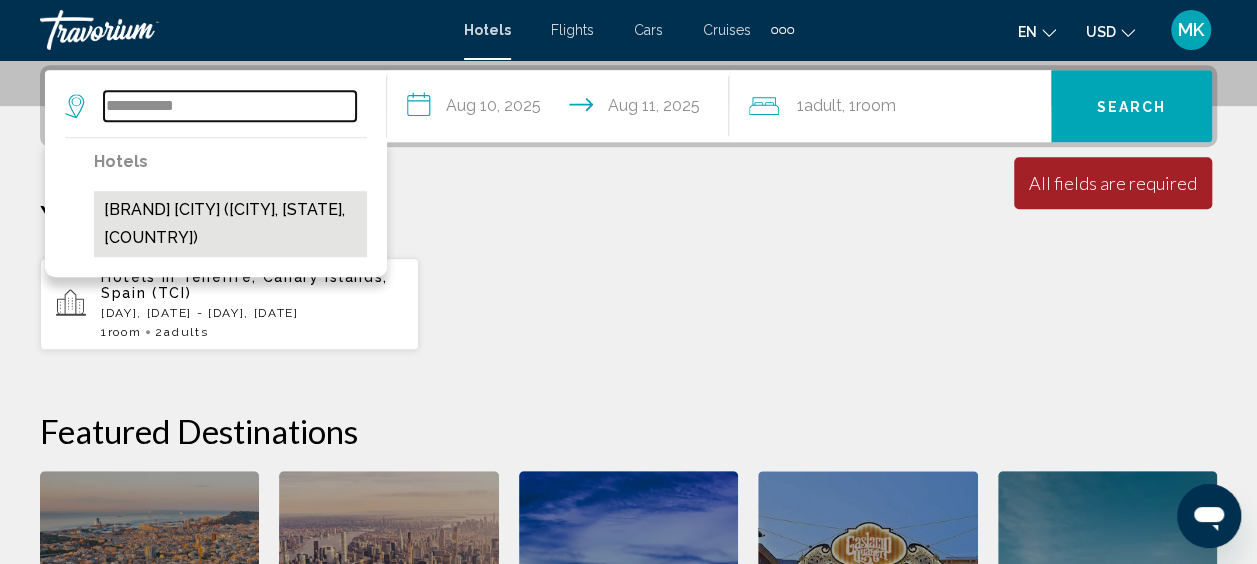 type on "**********" 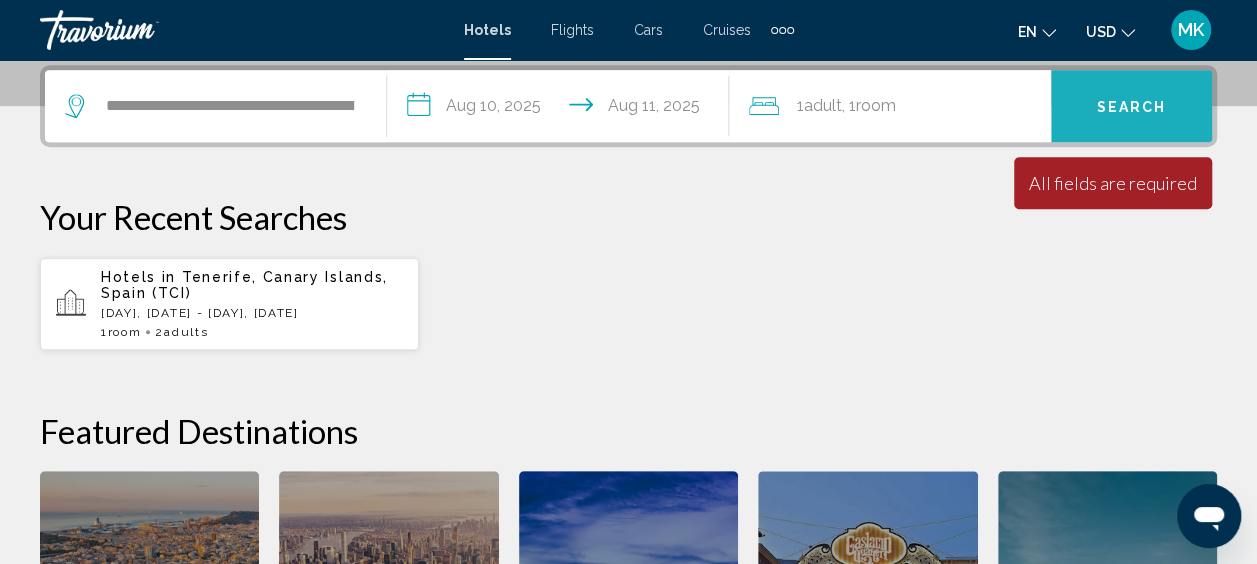click on "Search" at bounding box center [1131, 106] 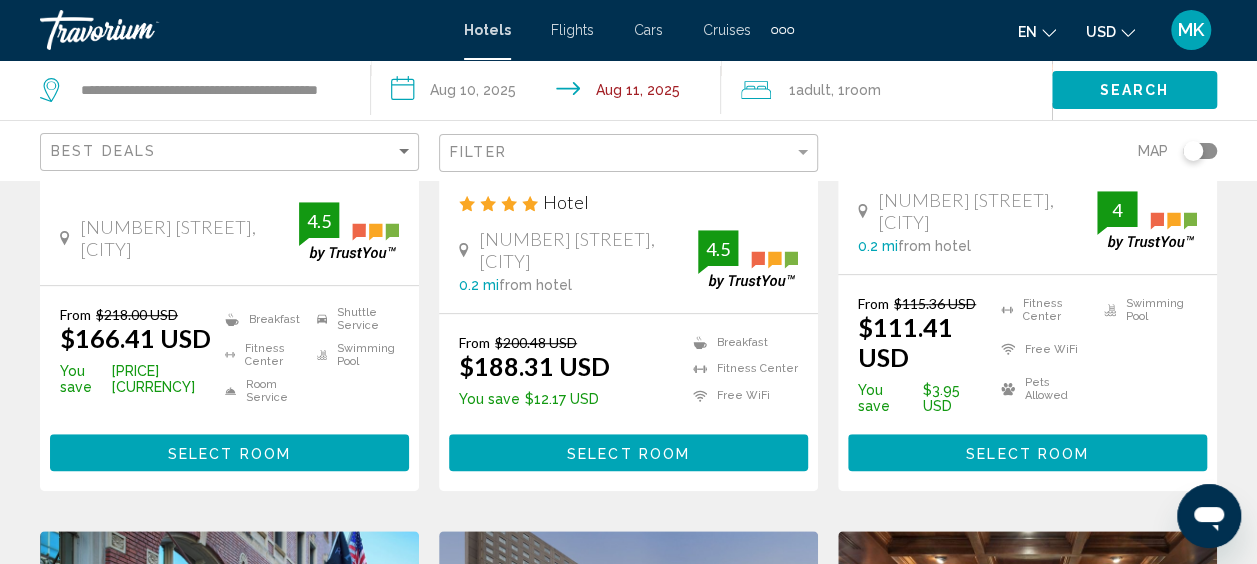 scroll, scrollTop: 0, scrollLeft: 0, axis: both 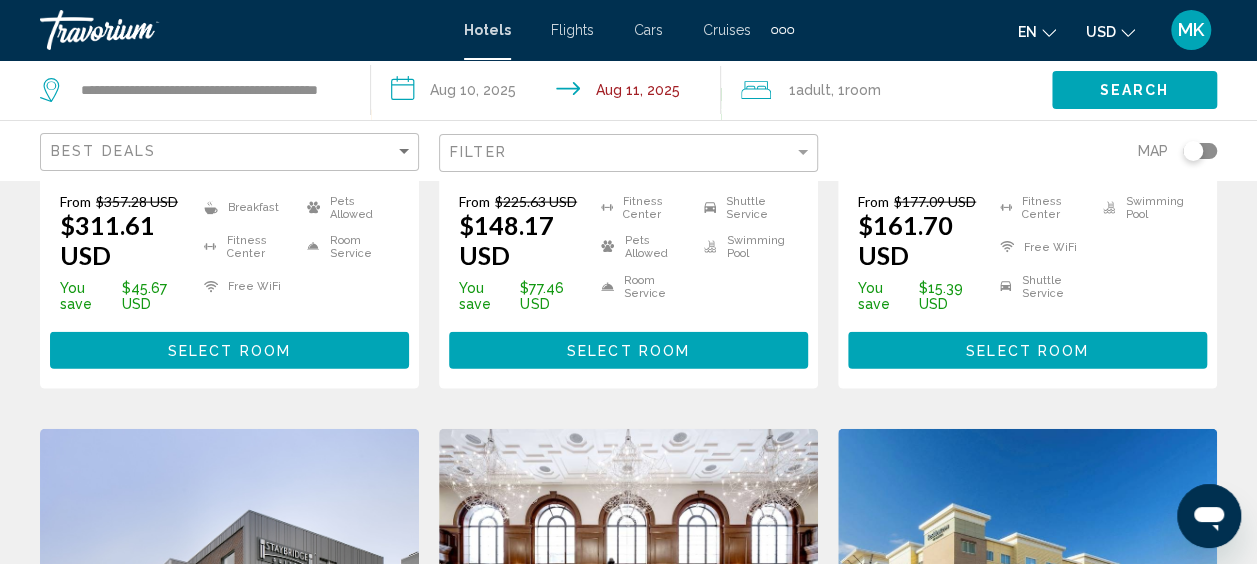 click on "Select Room" at bounding box center [628, 351] 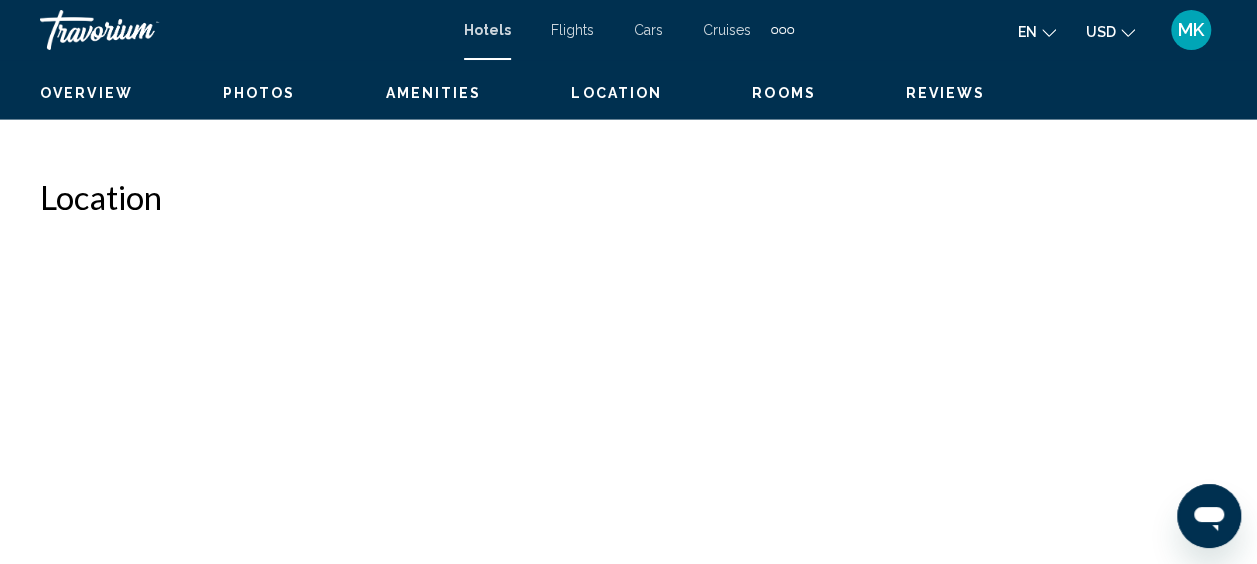 scroll, scrollTop: 253, scrollLeft: 0, axis: vertical 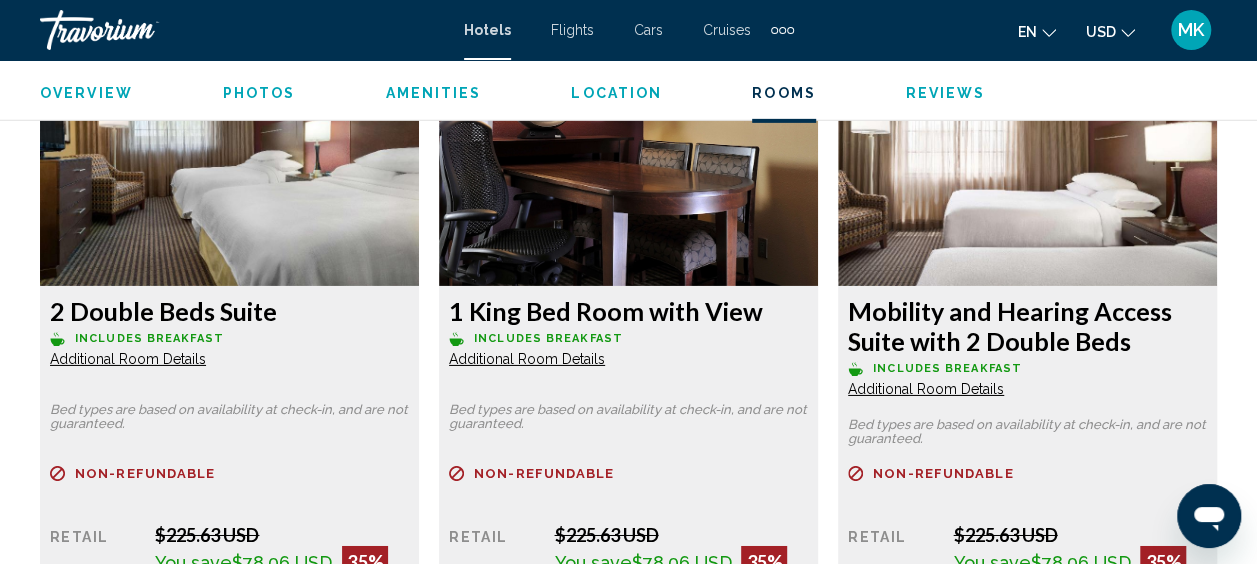 click on "Overview Type Hotel Address [NUMBER] [STREET], [CITY] [STATE] [ZIP], [COUNTRY] Description Location Facilities The establishment comprises a total of 234 accommodation units. Services and facilities at the hotel include internet access, wireless internet access and a conference room. Shopping facilities are available. Guests travelling in their own vehicles can make use of the available parking spaces. Rooms Sports/Entertainment Guests can choose from the sport and leisure options available. The establishment offers an indoor pool. A hot tub provides an opportunity for relaxation. Leisure options at the establishment also include golf and a sauna. Meals The establishment offers the following bookable meals and board options: breakfast, lunch and dinner. Payment All major credit cards, including American Express, VISA and MasterCard, are accepted for payment. Read more
Photos Amenities
Fitness Center" at bounding box center (628, 3290) 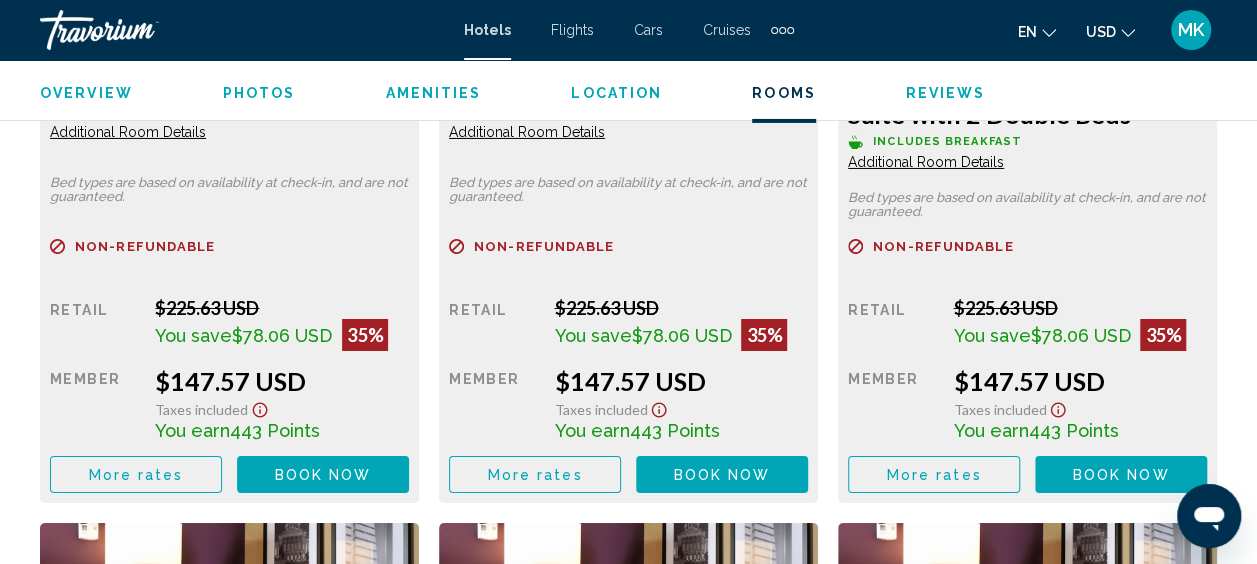 scroll, scrollTop: 3400, scrollLeft: 0, axis: vertical 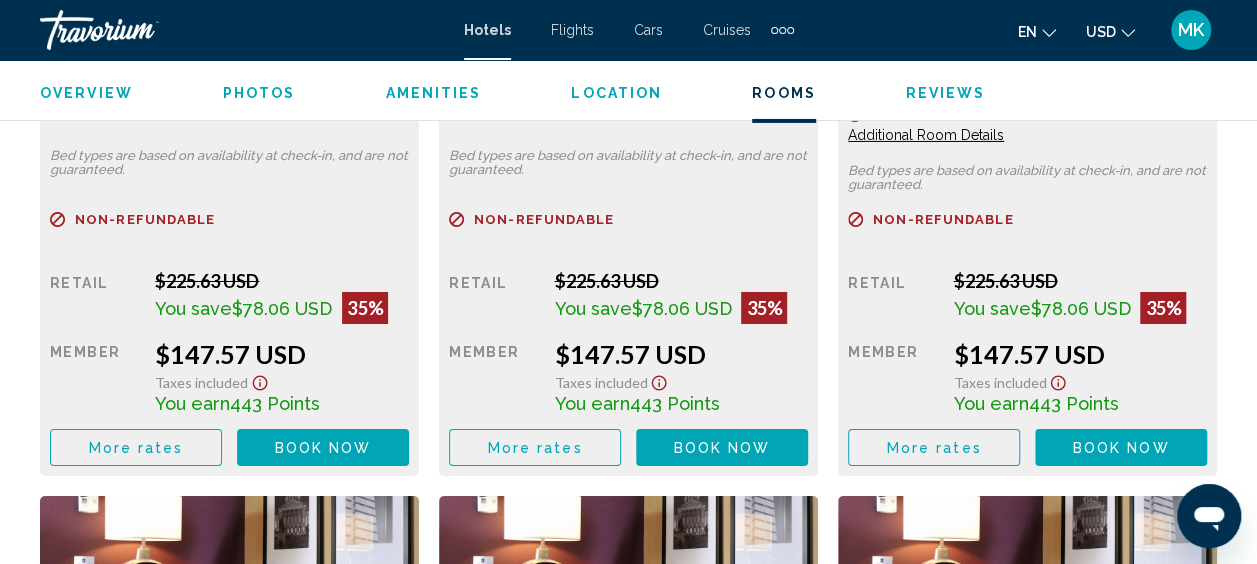 click 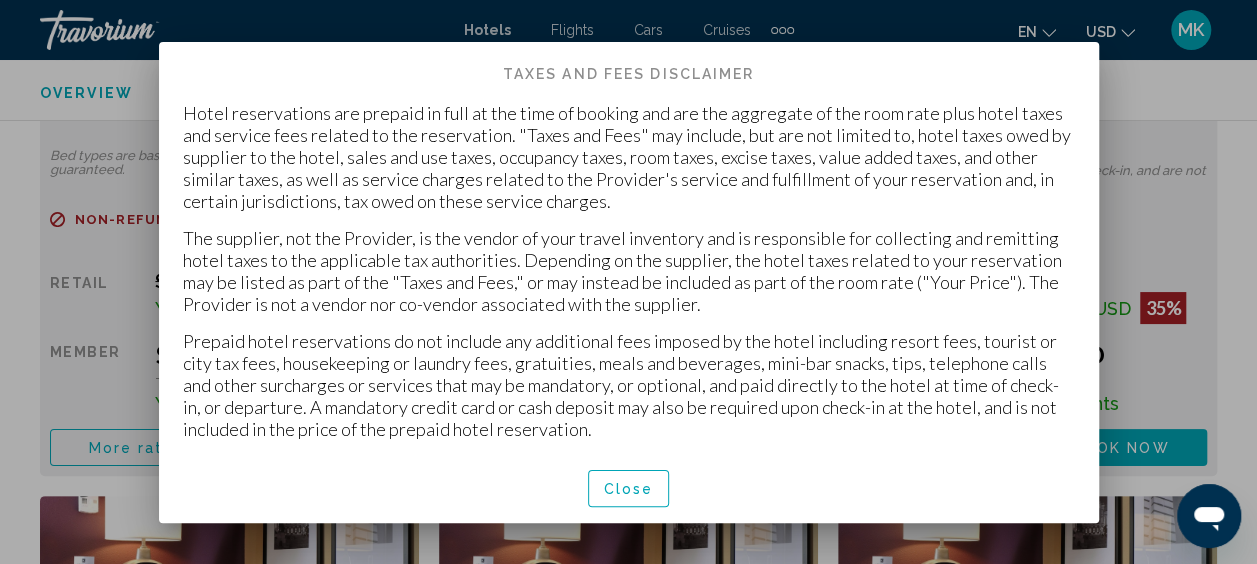 click at bounding box center (628, 282) 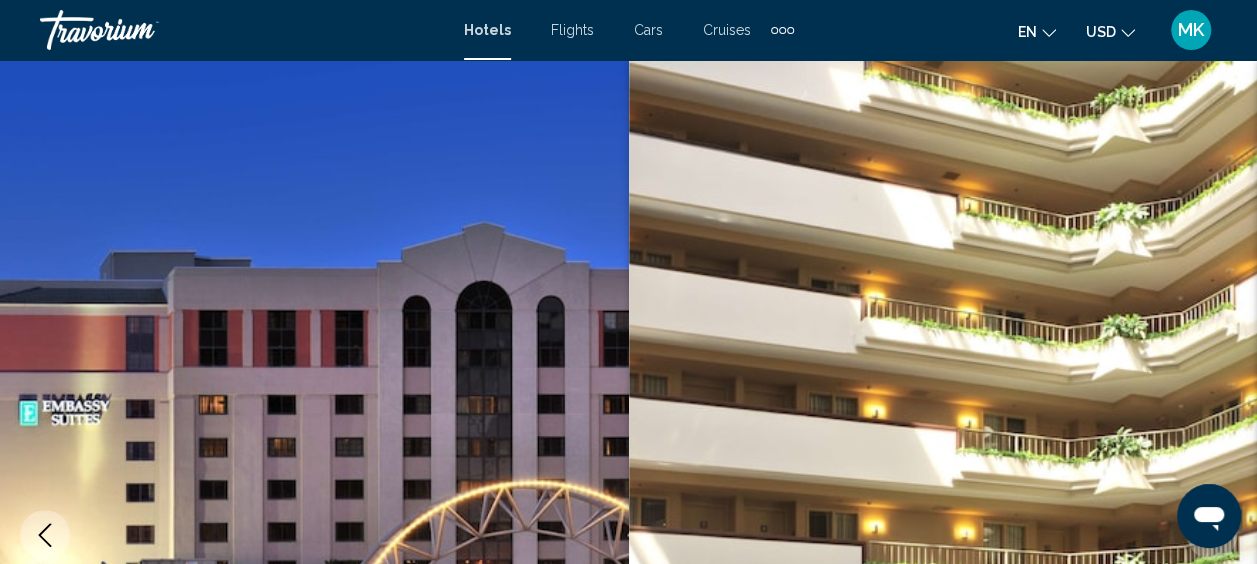 scroll, scrollTop: 3400, scrollLeft: 0, axis: vertical 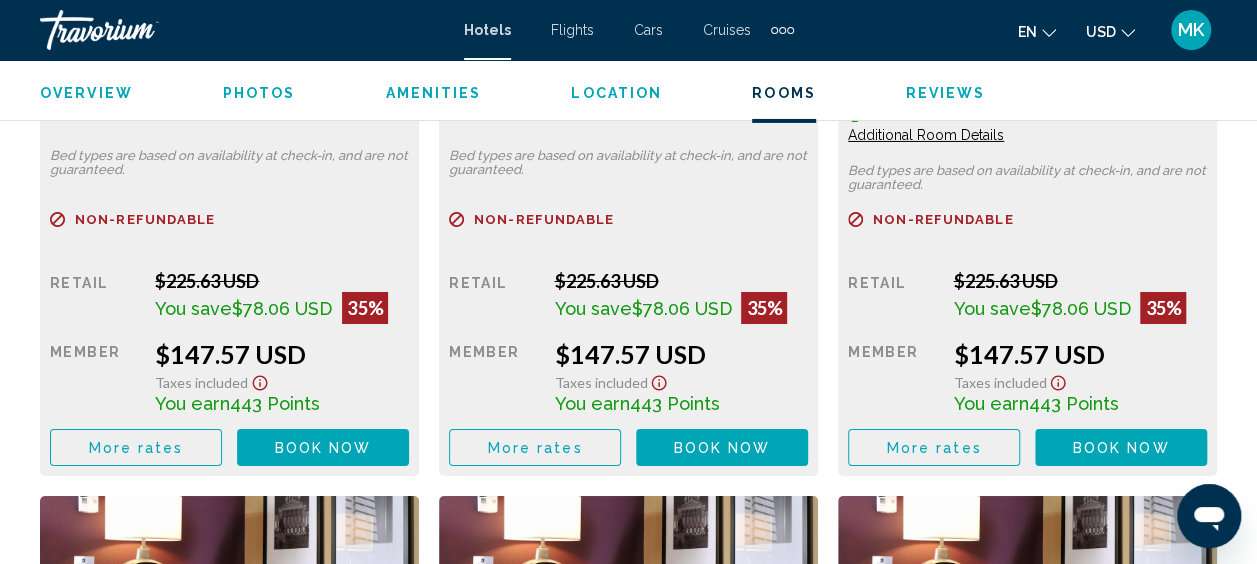 click on "Book now" at bounding box center (323, 448) 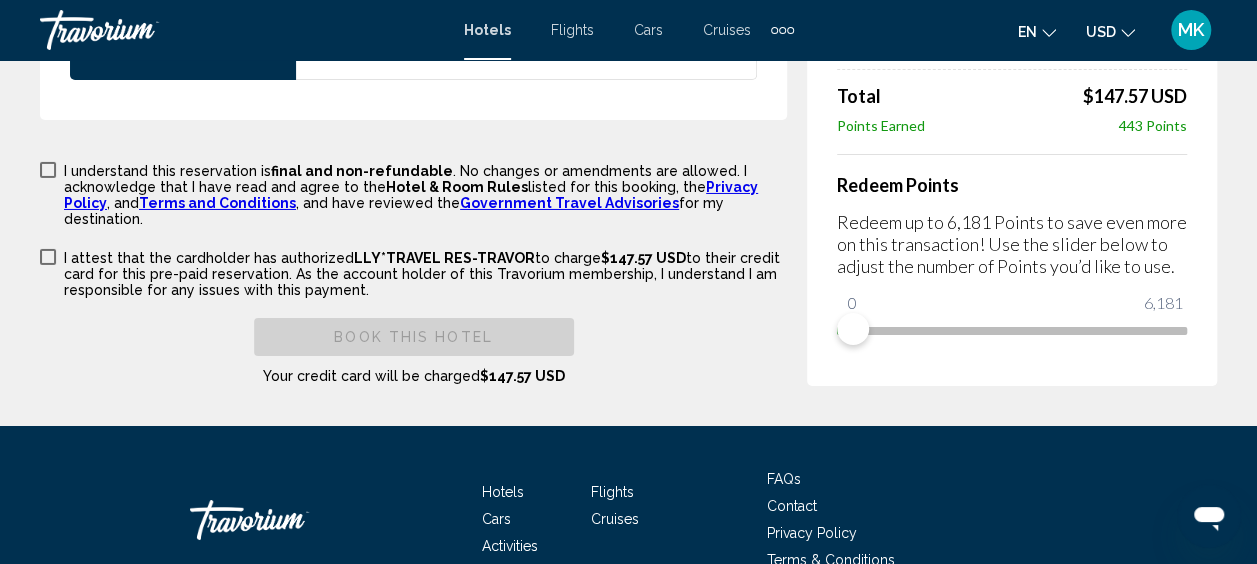 scroll, scrollTop: 3370, scrollLeft: 0, axis: vertical 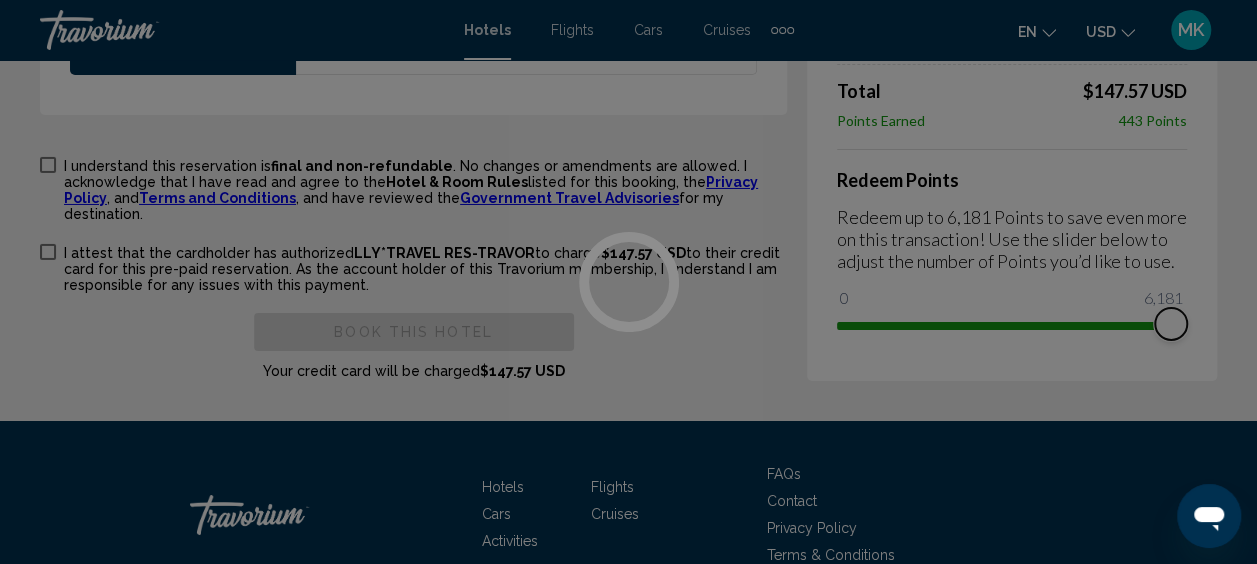 drag, startPoint x: 850, startPoint y: 304, endPoint x: 1216, endPoint y: 345, distance: 368.28928 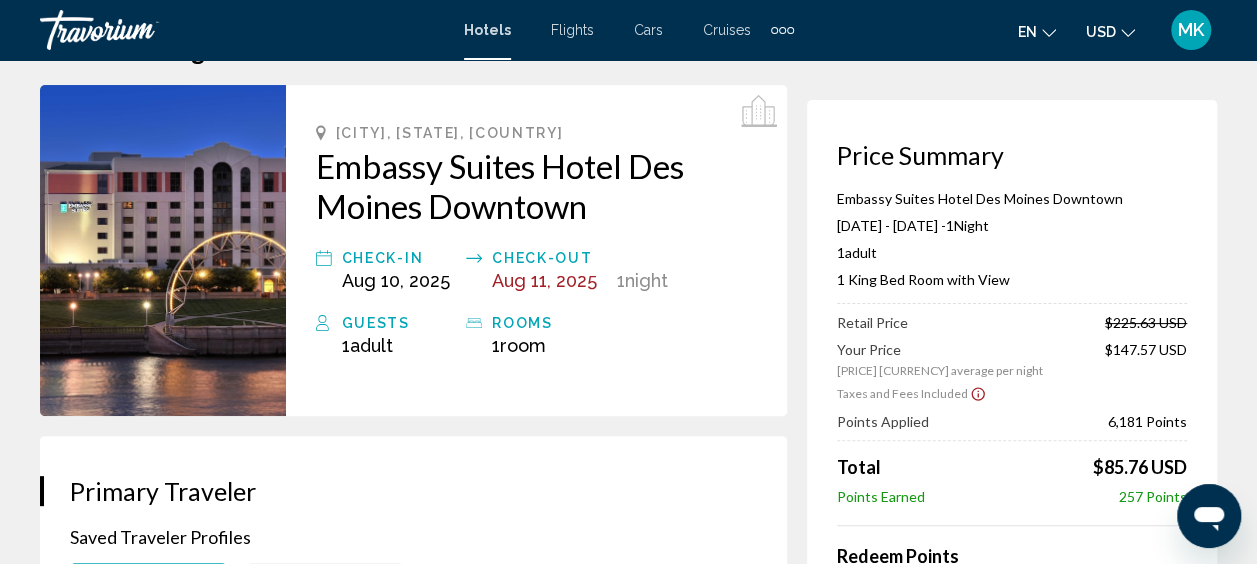 scroll, scrollTop: 0, scrollLeft: 0, axis: both 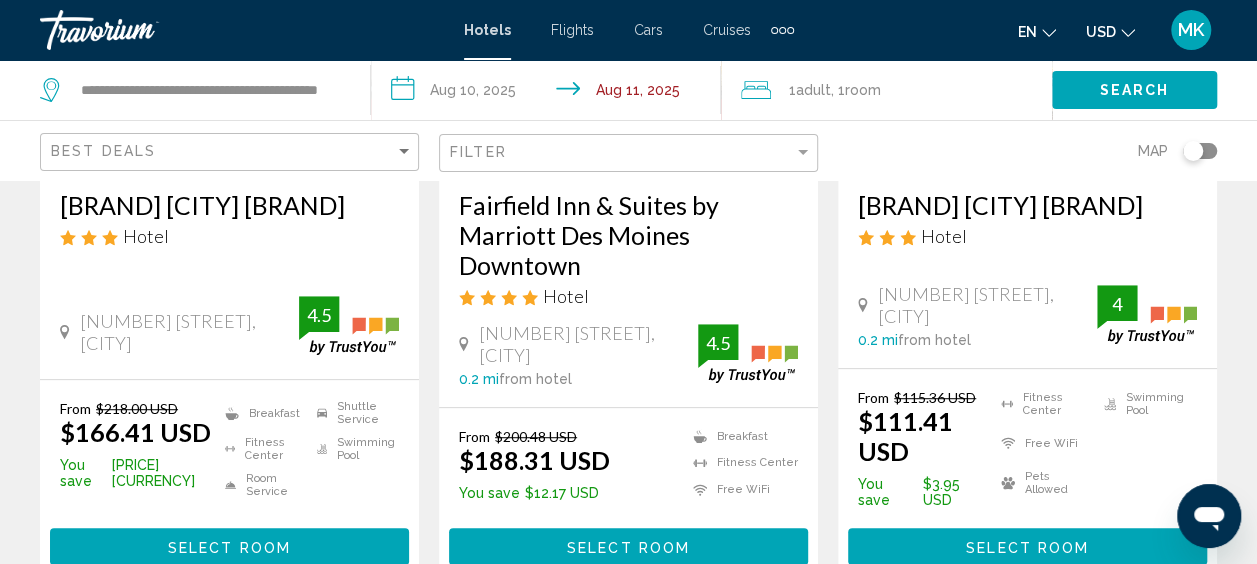 click on "[BRAND] [CITY] [BRAND]" at bounding box center (229, 205) 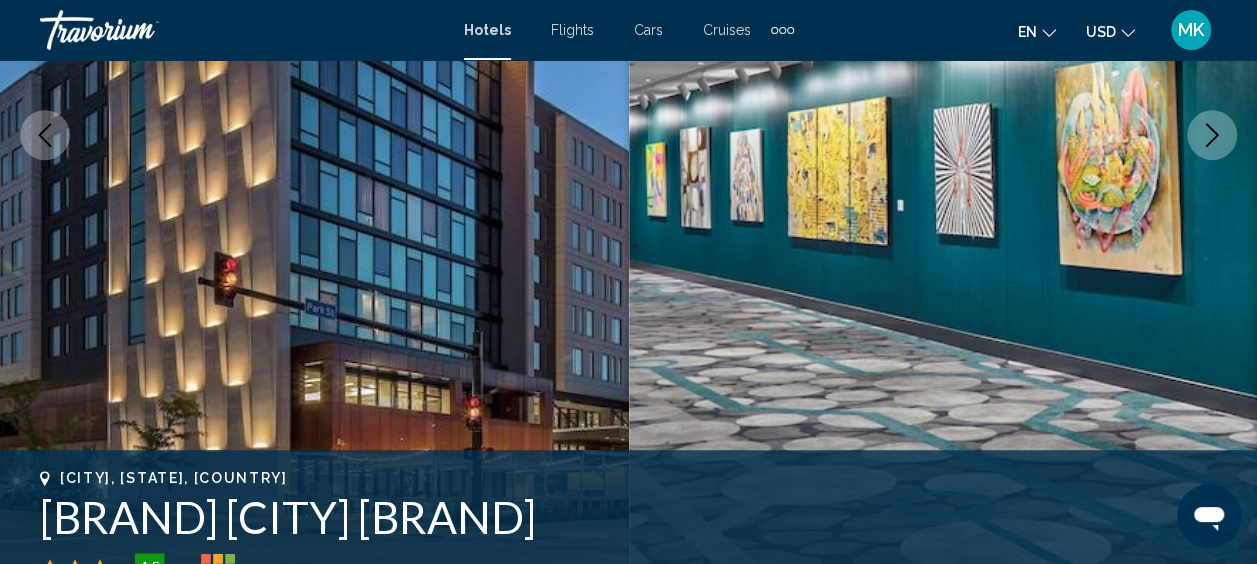 scroll, scrollTop: 253, scrollLeft: 0, axis: vertical 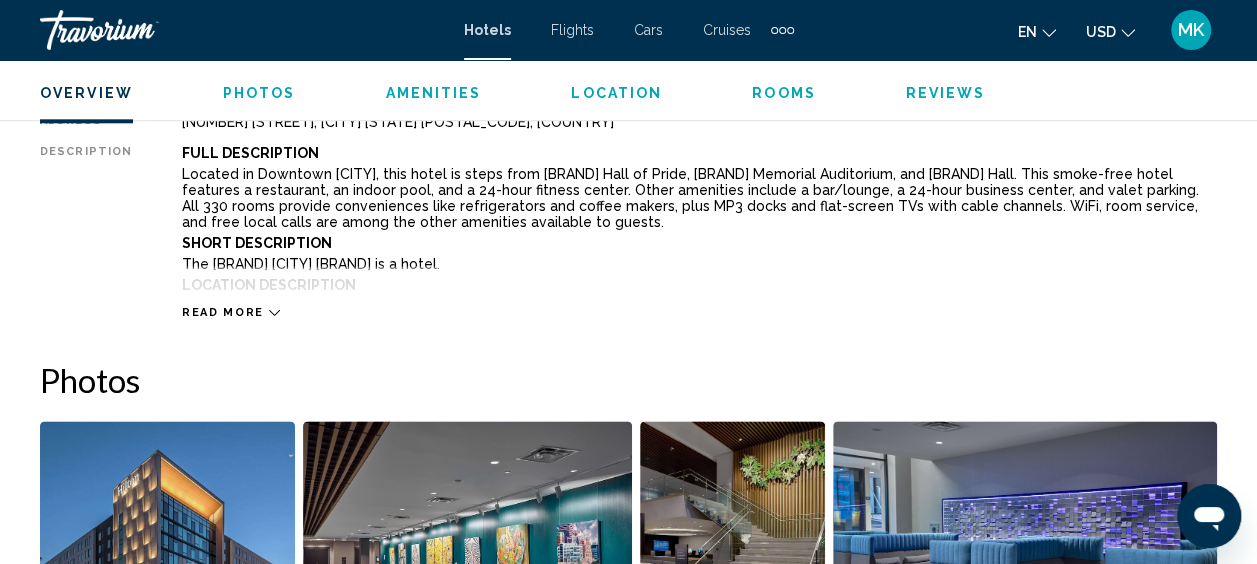 drag, startPoint x: 1248, startPoint y: 222, endPoint x: 1239, endPoint y: 276, distance: 54.74486 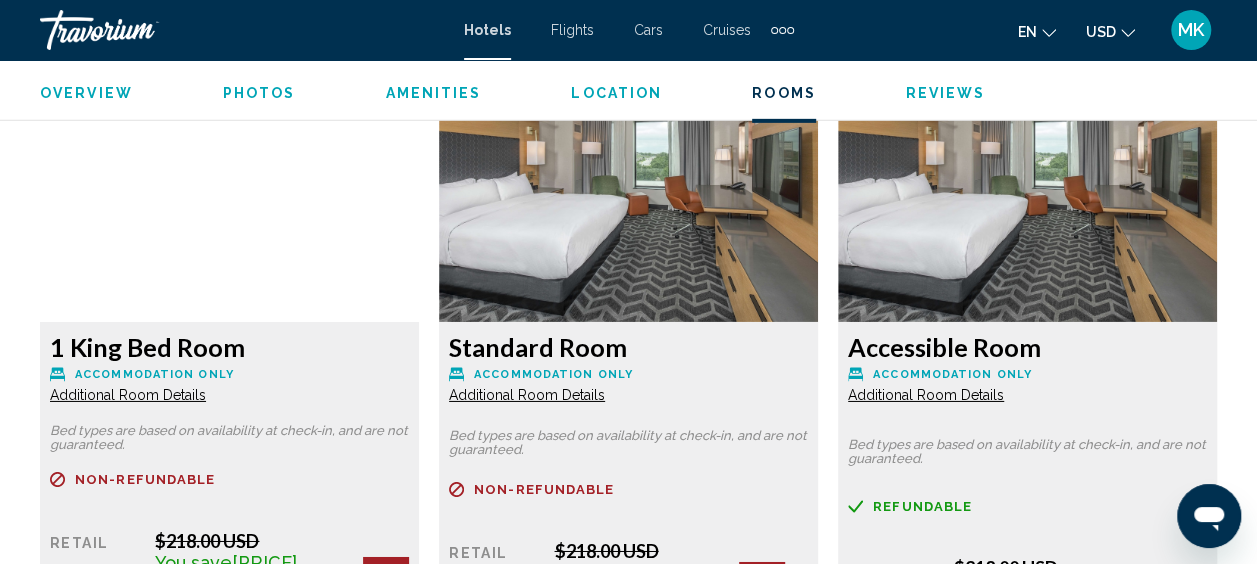 scroll, scrollTop: 3114, scrollLeft: 0, axis: vertical 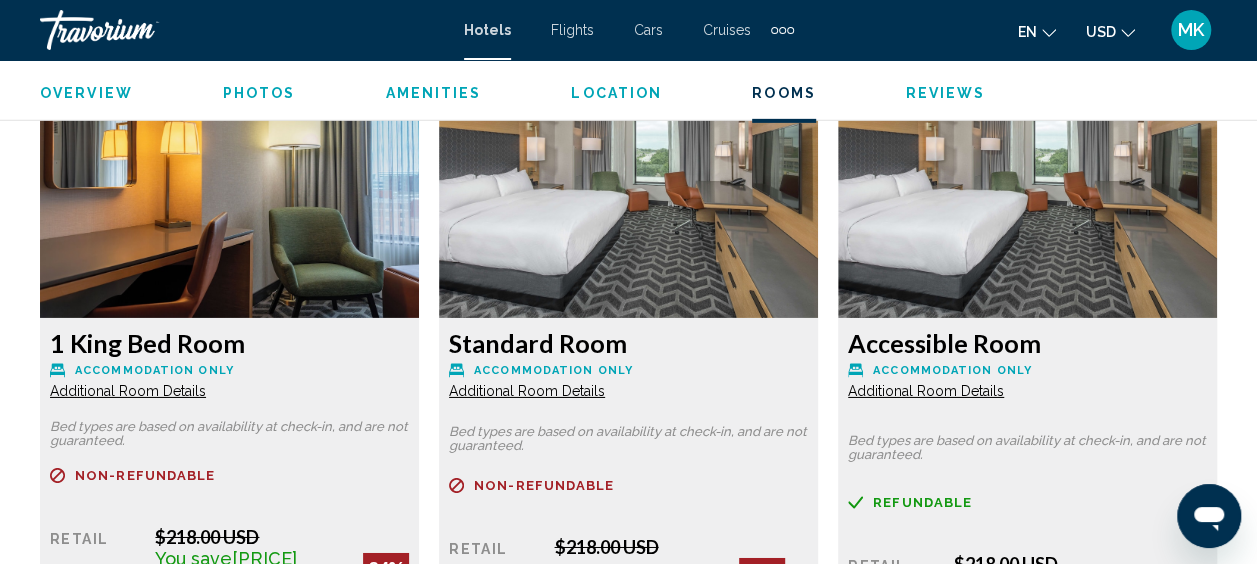 click at bounding box center (229, 193) 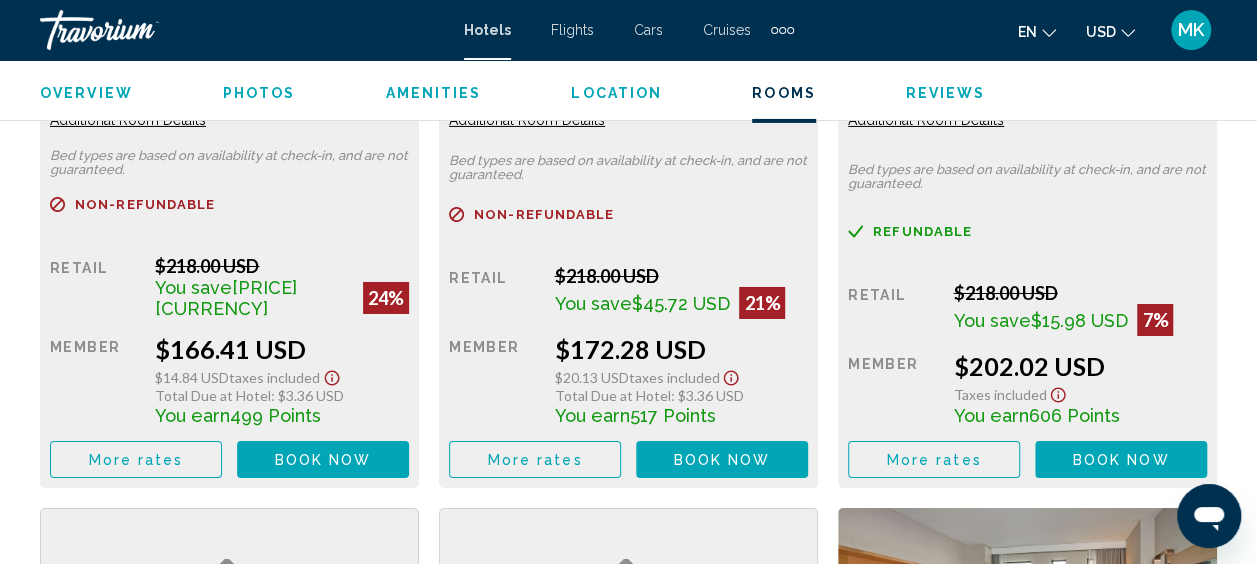 scroll, scrollTop: 3394, scrollLeft: 0, axis: vertical 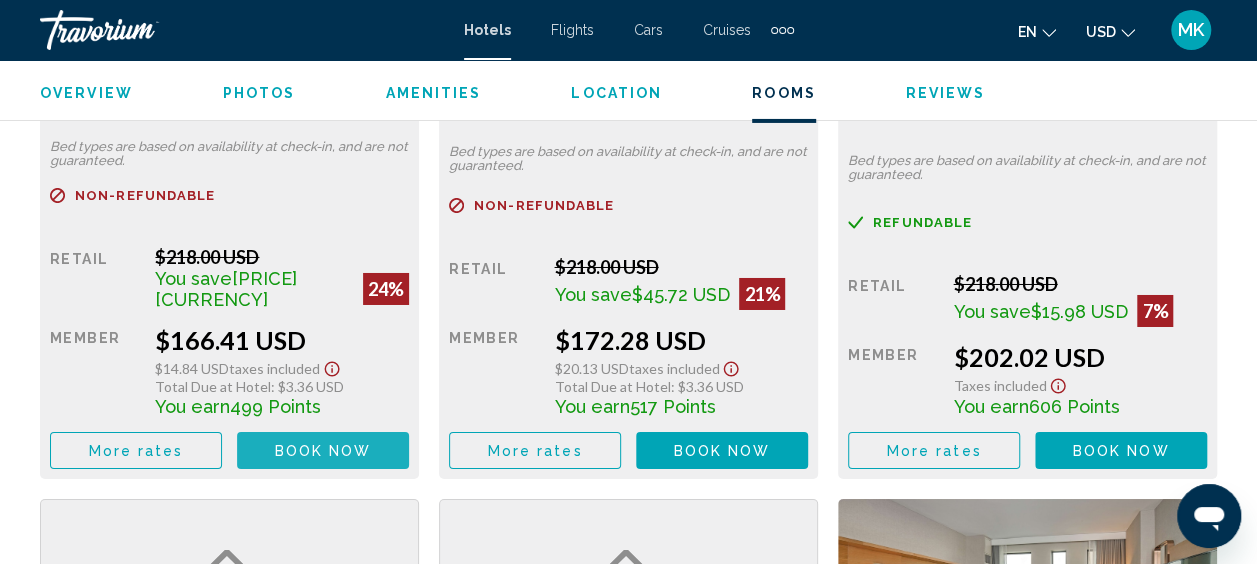 click on "Book now" at bounding box center (323, 451) 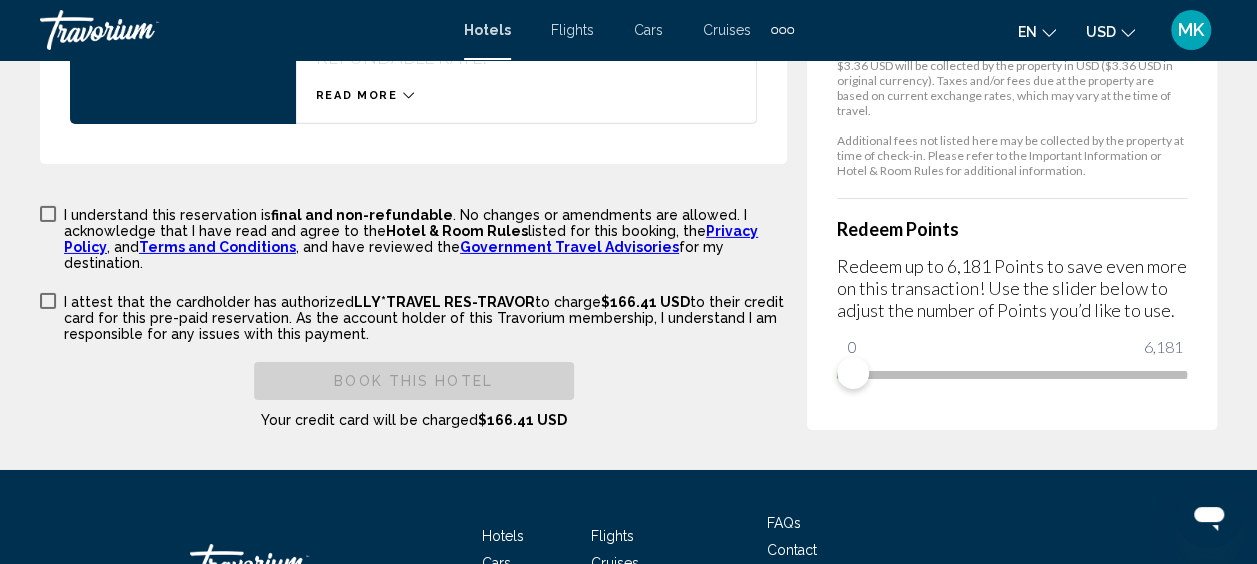 scroll, scrollTop: 3180, scrollLeft: 0, axis: vertical 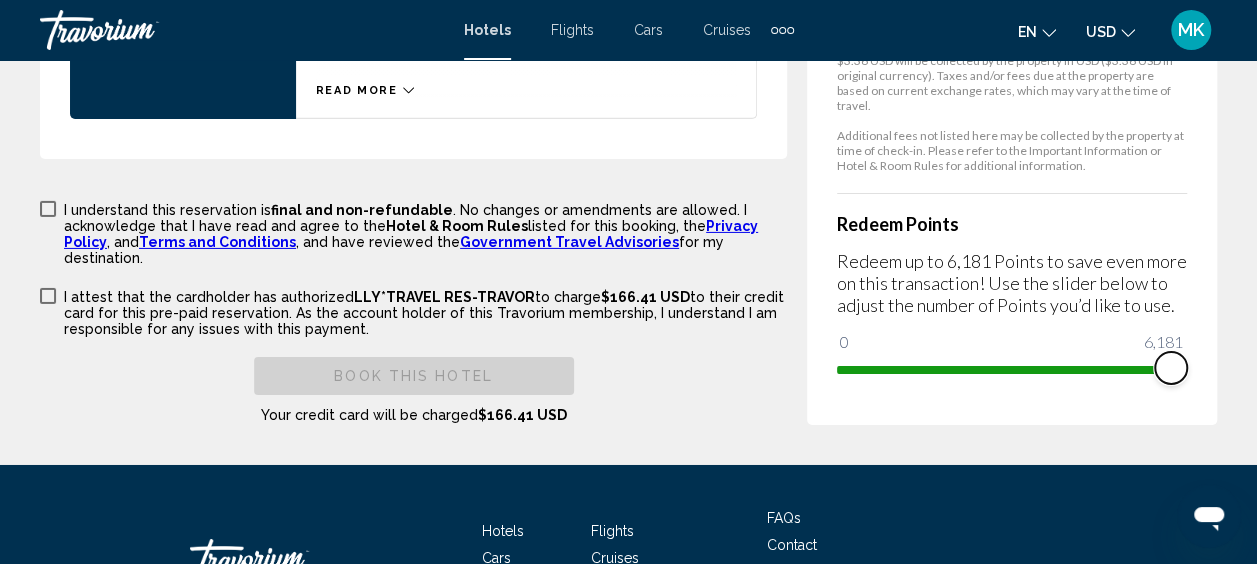 drag, startPoint x: 851, startPoint y: 344, endPoint x: 1271, endPoint y: 409, distance: 425 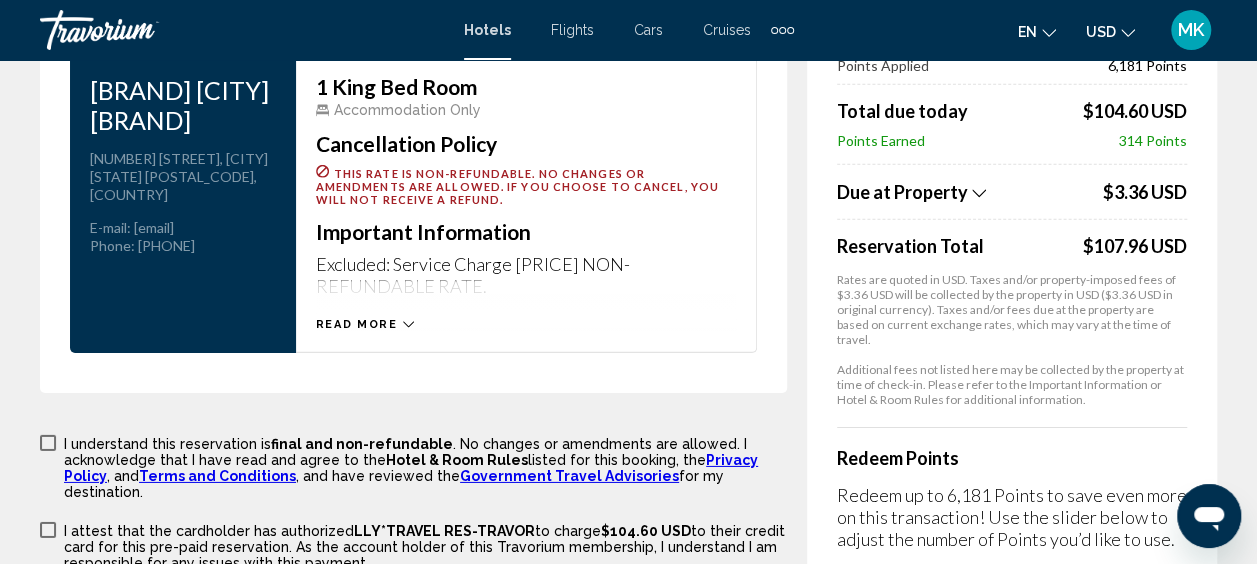 scroll, scrollTop: 2951, scrollLeft: 0, axis: vertical 